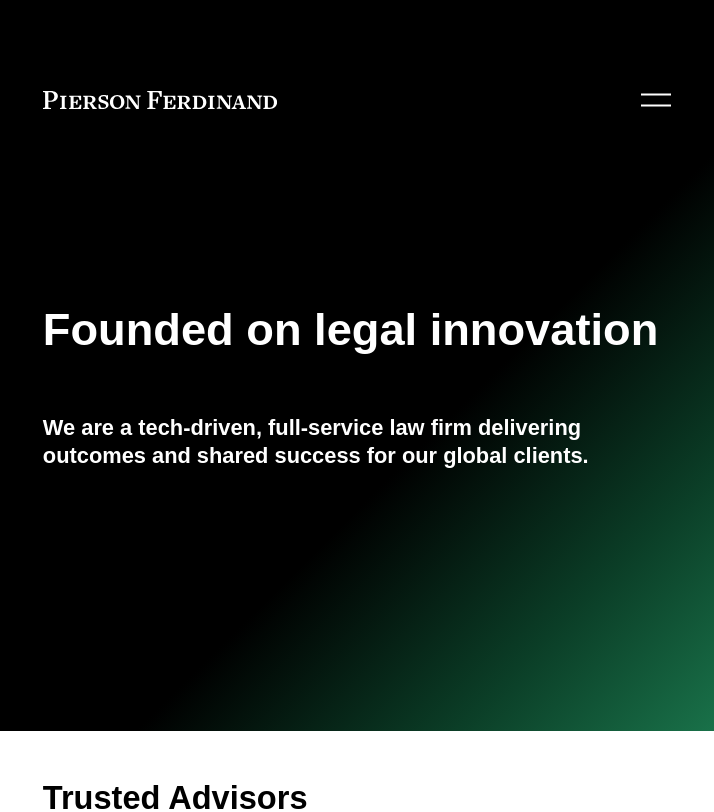 scroll, scrollTop: 0, scrollLeft: 0, axis: both 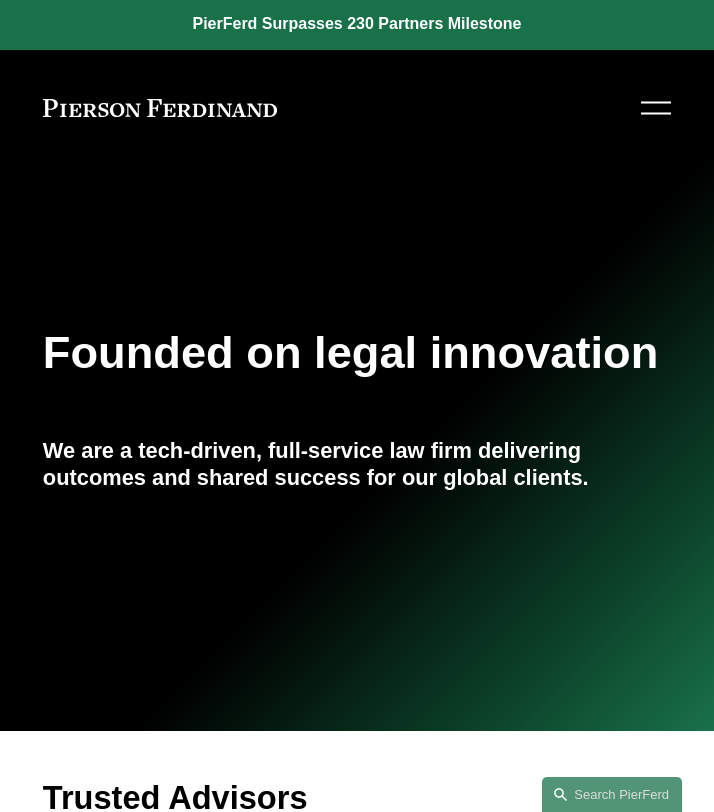 click at bounding box center (656, 108) 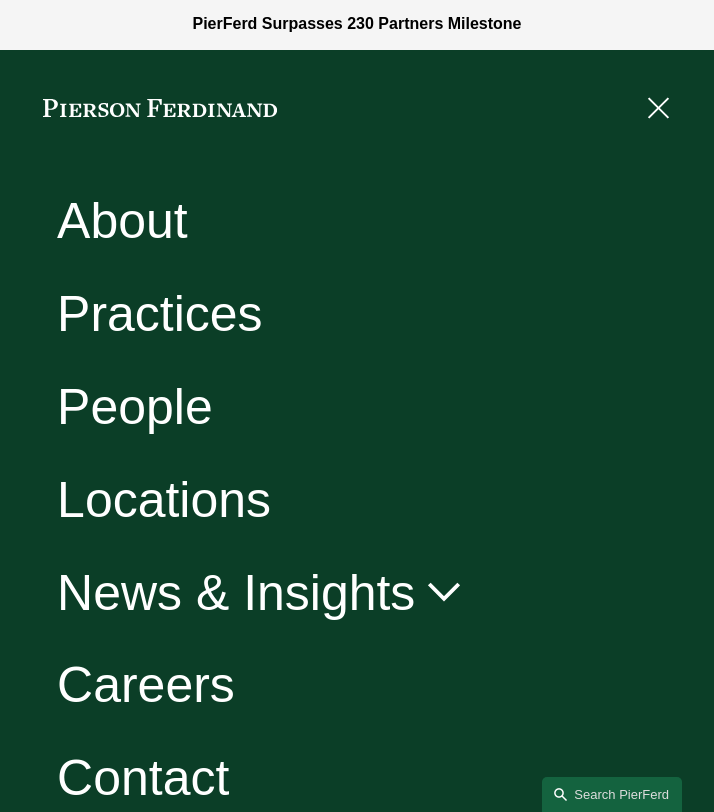 scroll, scrollTop: 12, scrollLeft: 0, axis: vertical 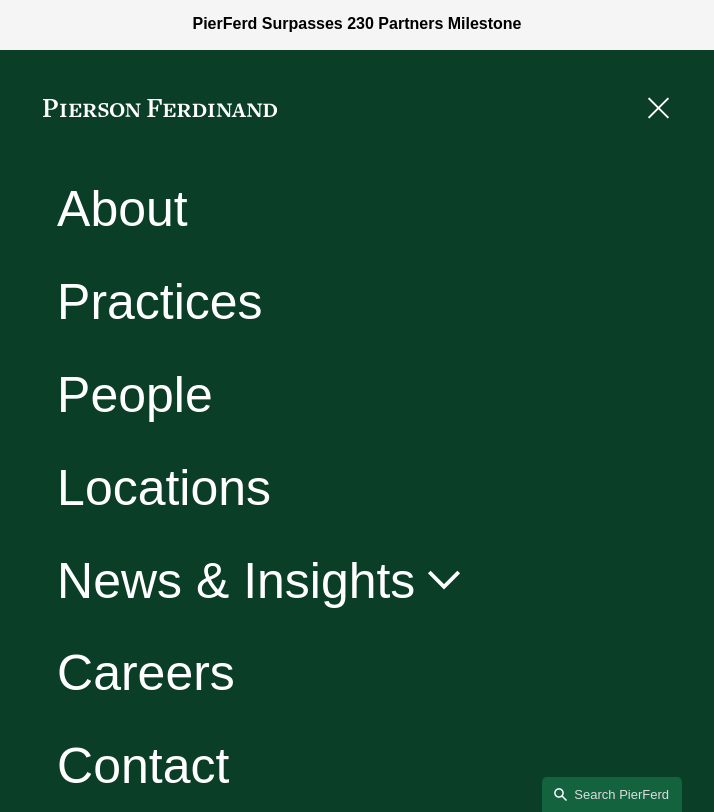click on "Careers" at bounding box center [146, 673] 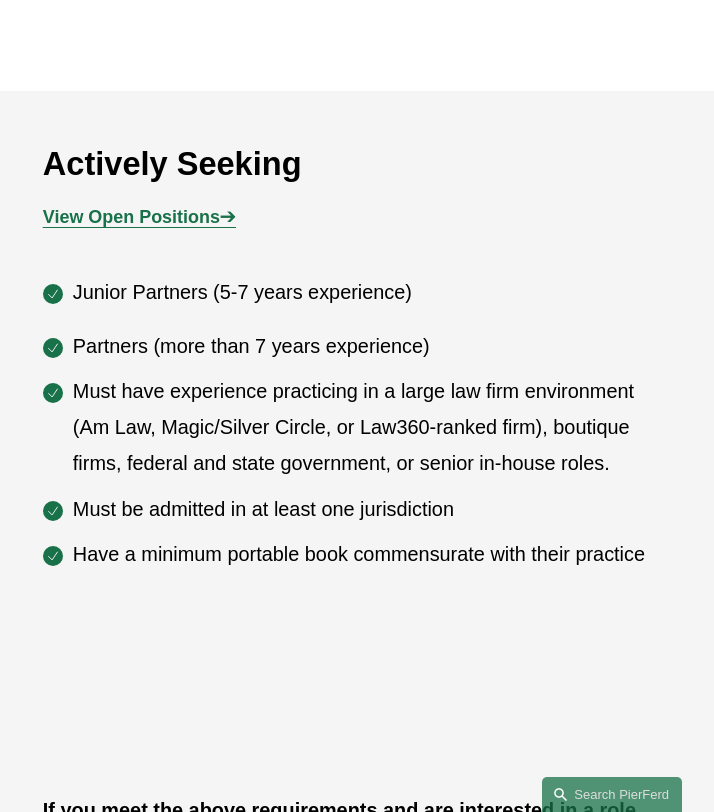 scroll, scrollTop: 933, scrollLeft: 0, axis: vertical 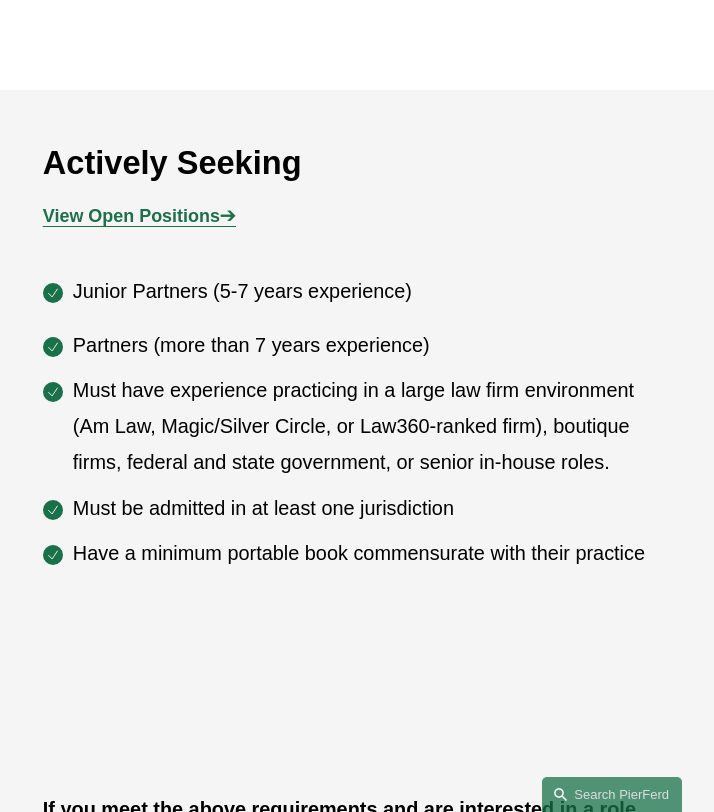 click on "View Open Positions" at bounding box center (131, 216) 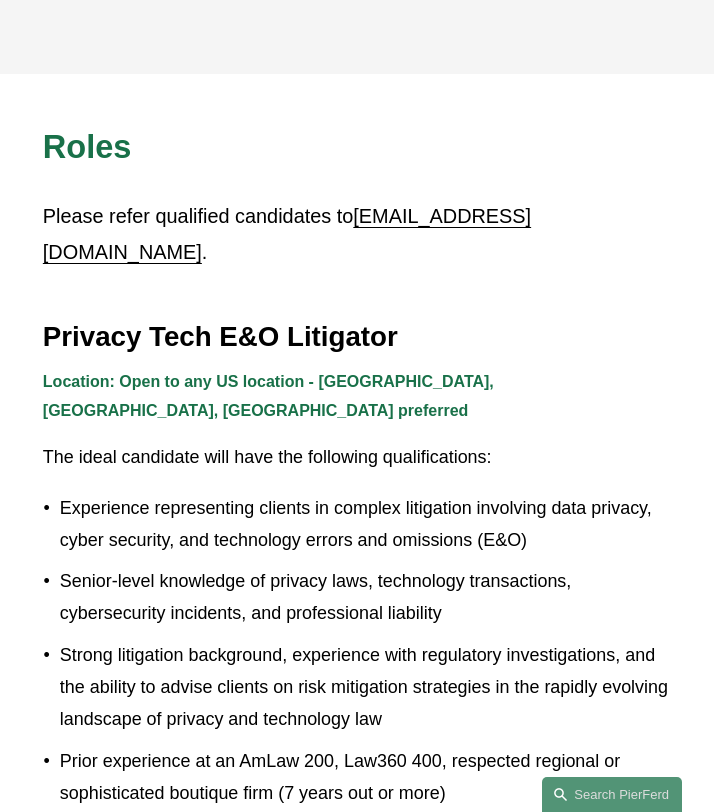 scroll, scrollTop: 388, scrollLeft: 0, axis: vertical 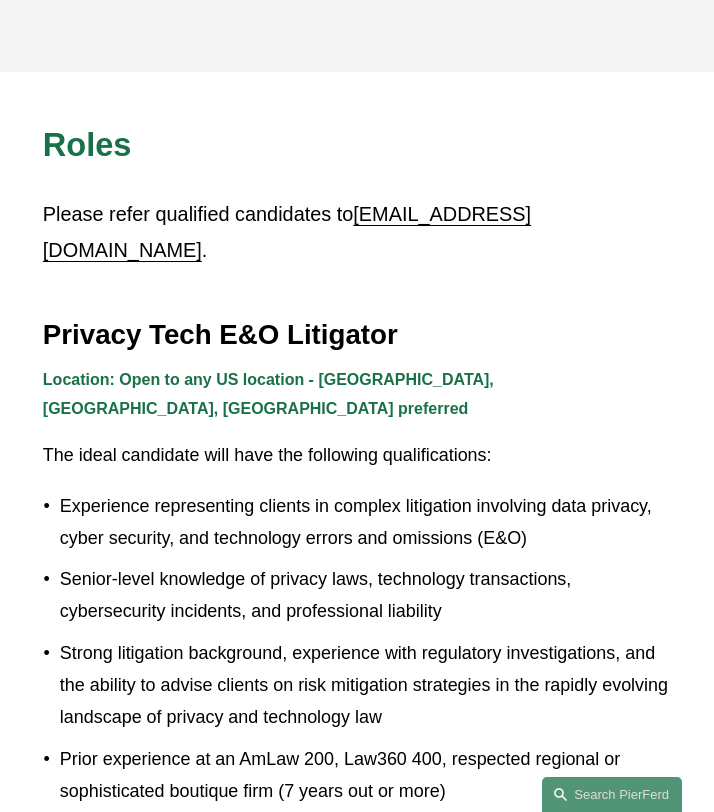 click on "Roles Please refer qualified candidates to  recruit@pierferd.com ." at bounding box center (357, 210) 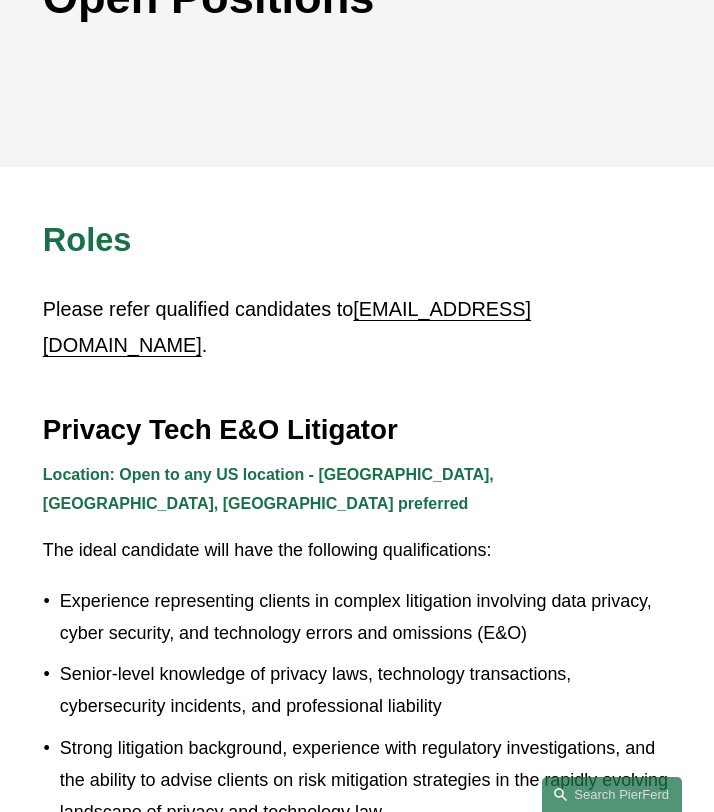 scroll, scrollTop: 0, scrollLeft: 0, axis: both 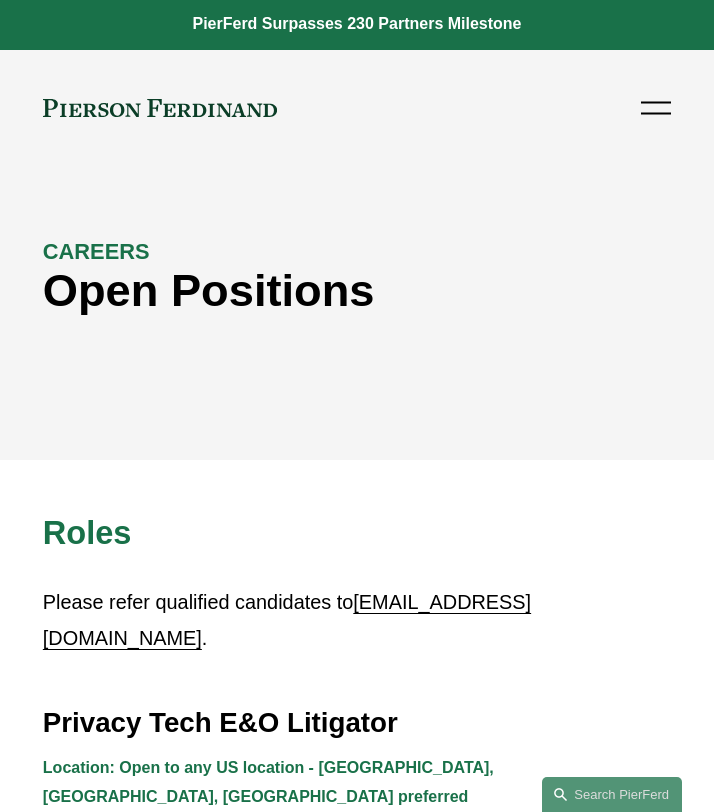 click on "Open Menu
Close Menu" at bounding box center (653, 108) 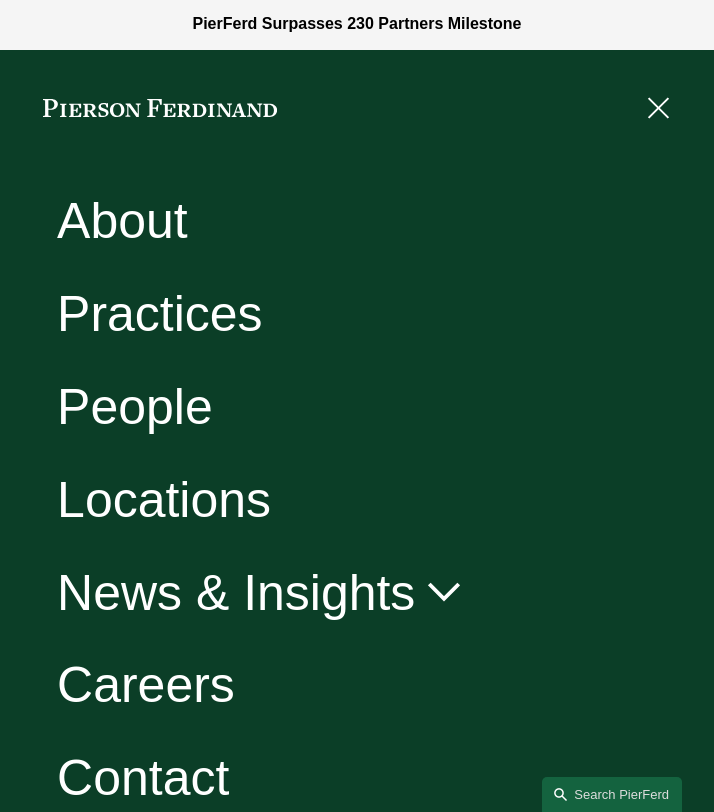 click on "Careers" at bounding box center [146, 685] 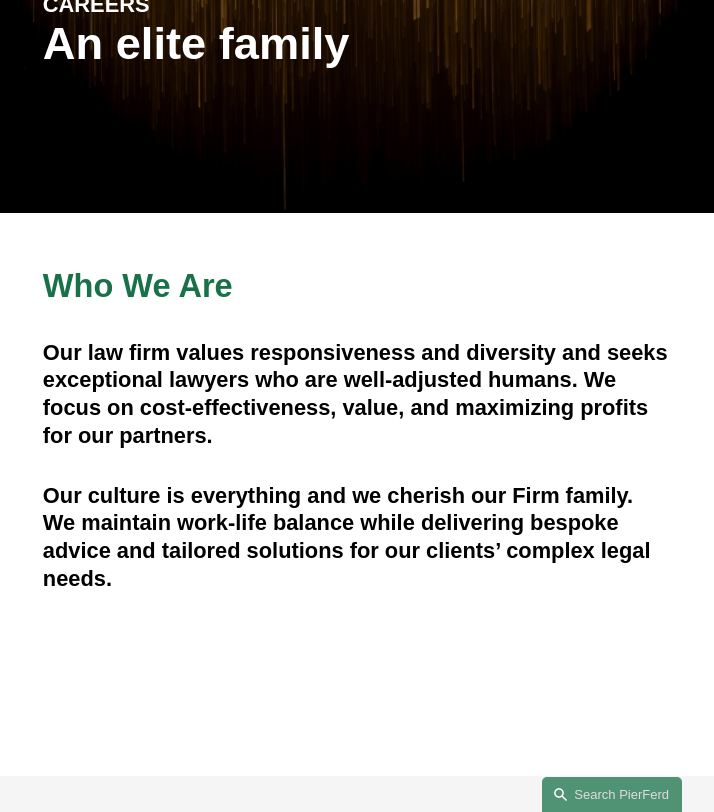 scroll, scrollTop: 0, scrollLeft: 0, axis: both 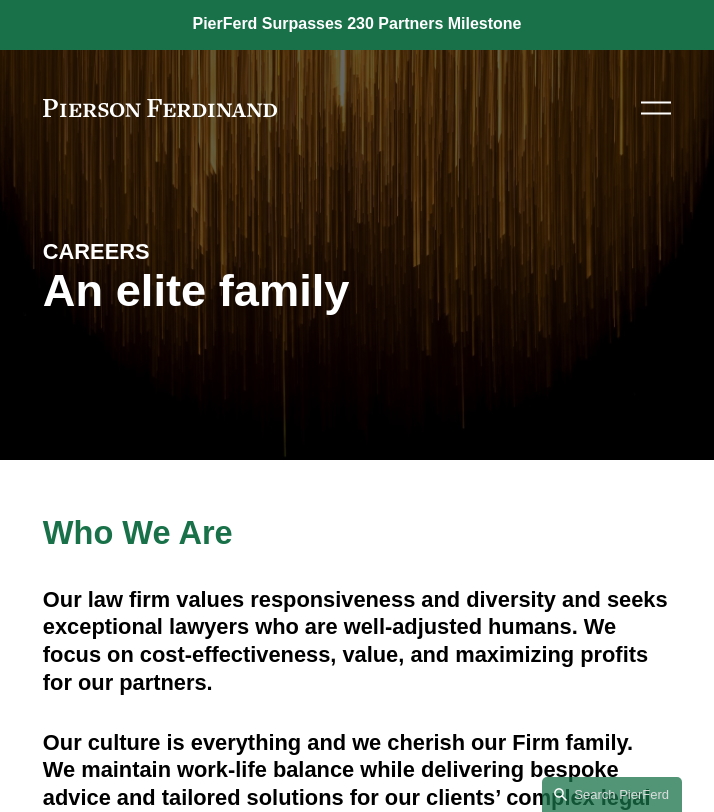 click at bounding box center (656, 108) 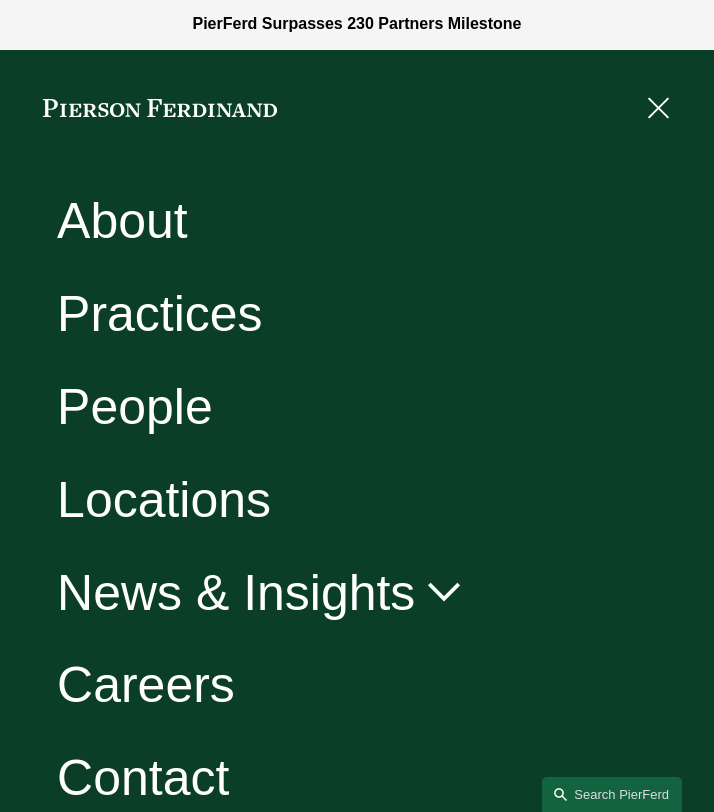 click on "People" at bounding box center (135, 407) 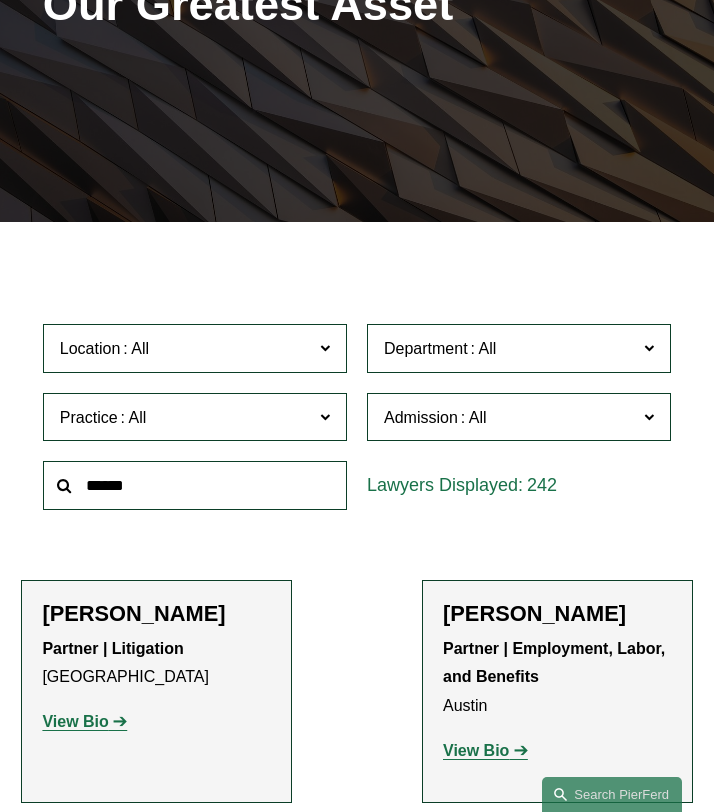 scroll, scrollTop: 290, scrollLeft: 0, axis: vertical 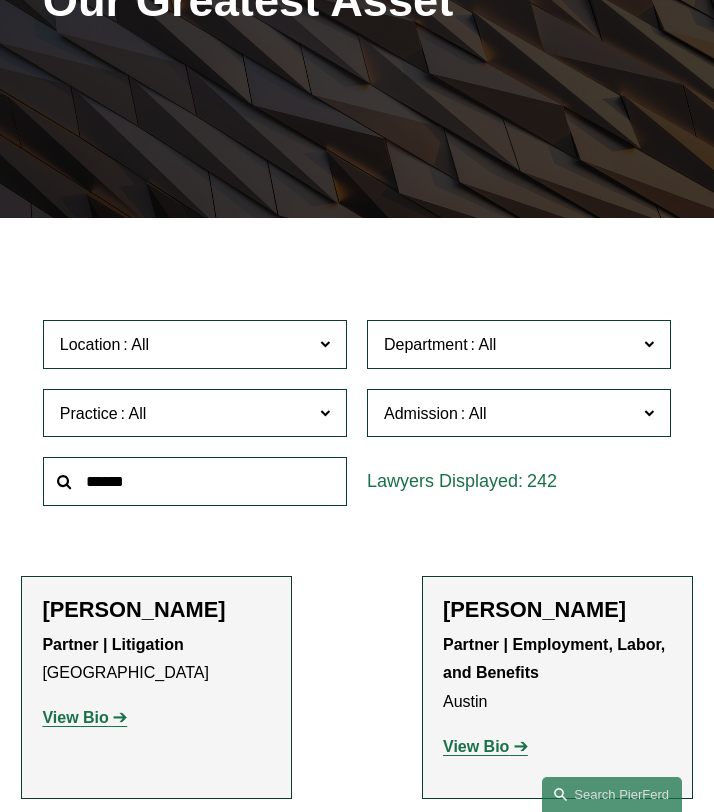 click on "Location" 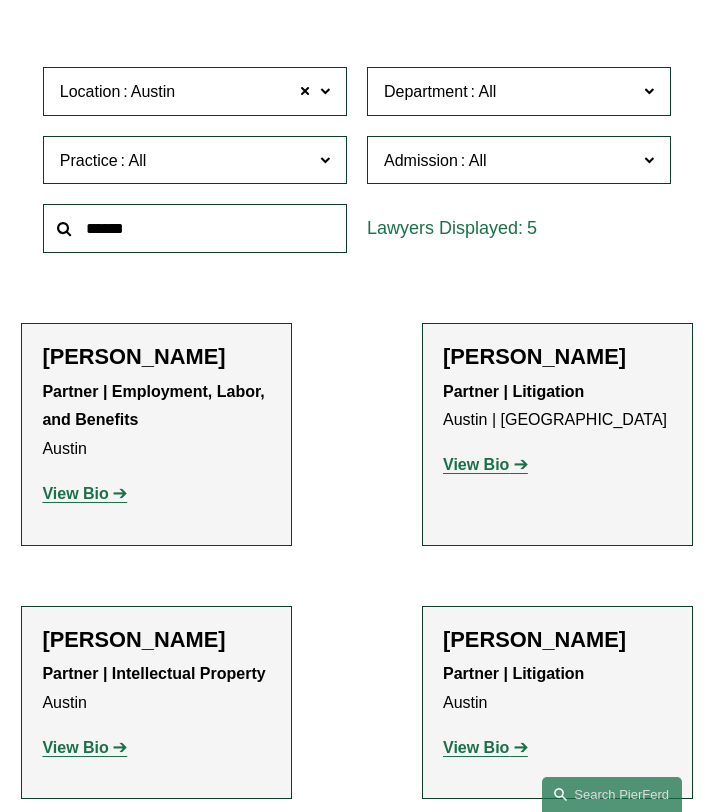scroll, scrollTop: 549, scrollLeft: 0, axis: vertical 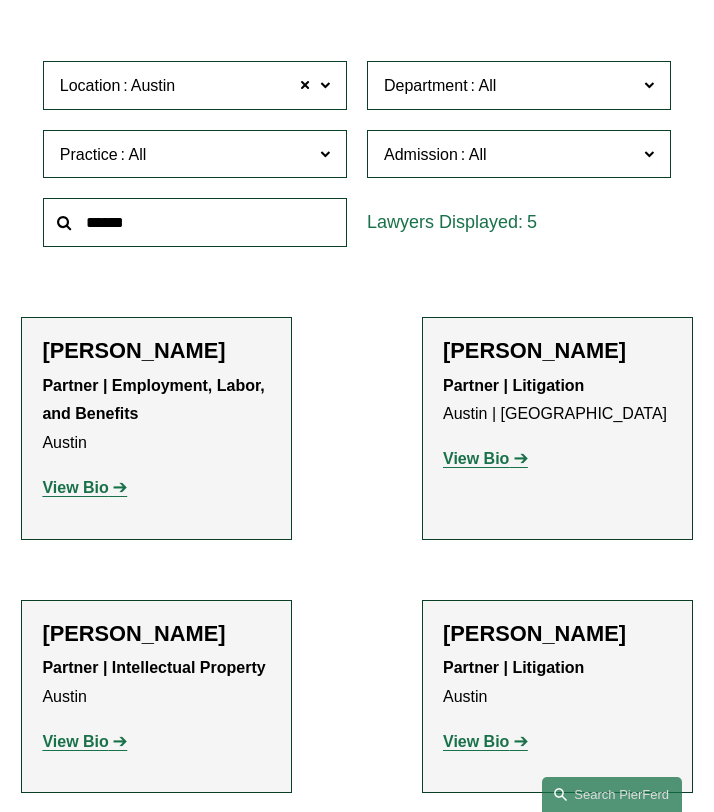 click on "View Bio" 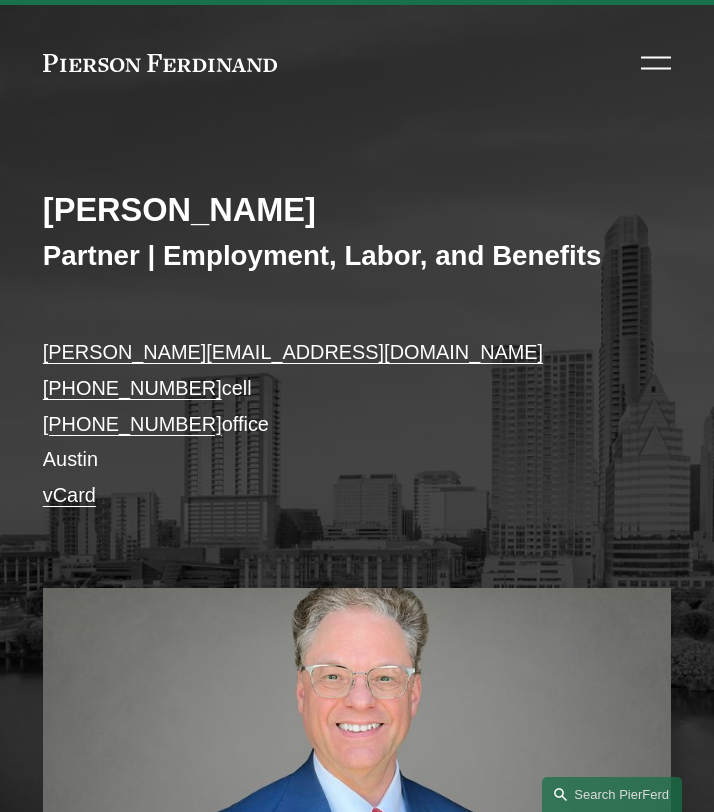 scroll, scrollTop: 50, scrollLeft: 0, axis: vertical 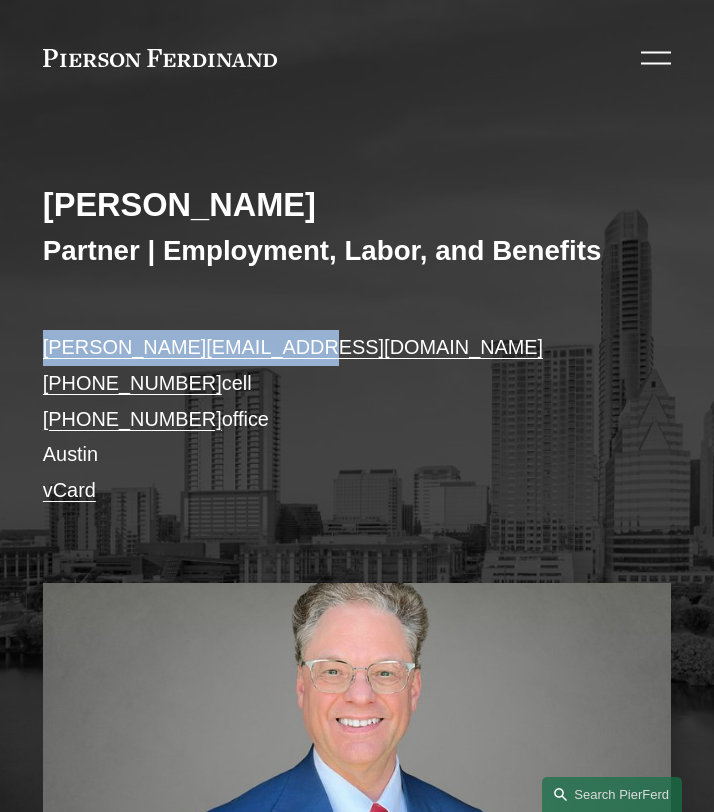 drag, startPoint x: 280, startPoint y: 343, endPoint x: 46, endPoint y: 346, distance: 234.01923 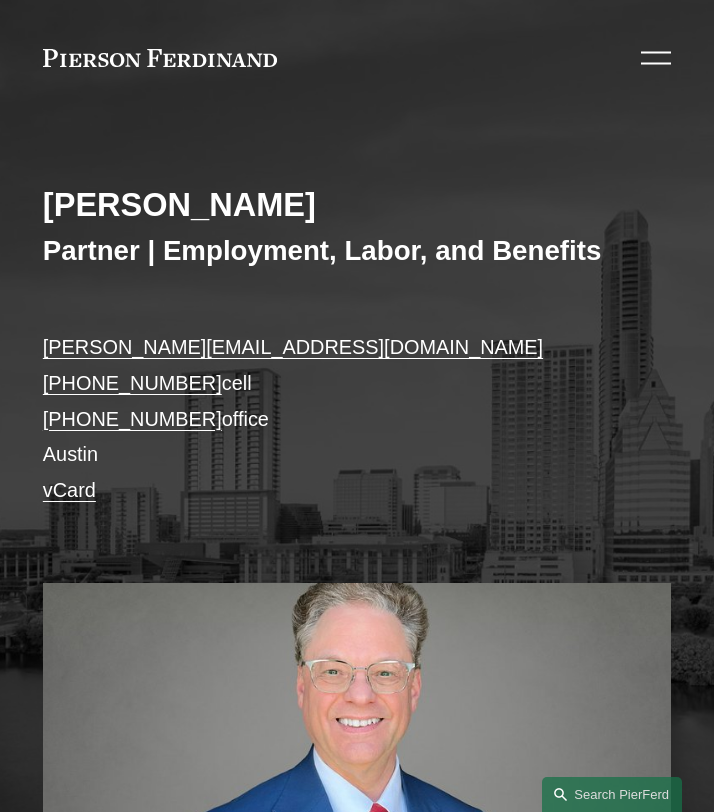 click on "scott.agthe@pierferd.com +1.512.905.2593  cell +1.512.737.2038  office Austin vCard" at bounding box center [357, 419] 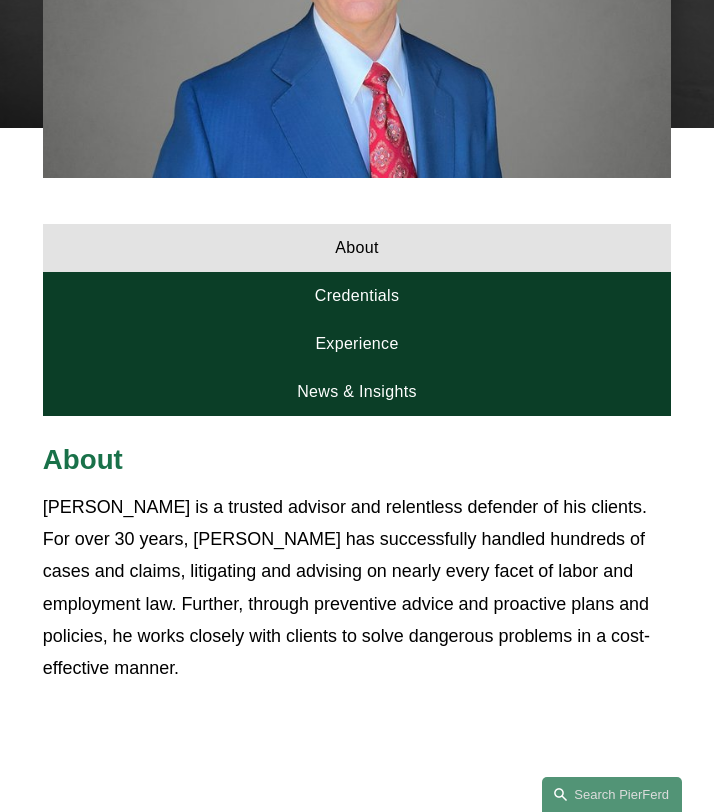 scroll, scrollTop: 1186, scrollLeft: 0, axis: vertical 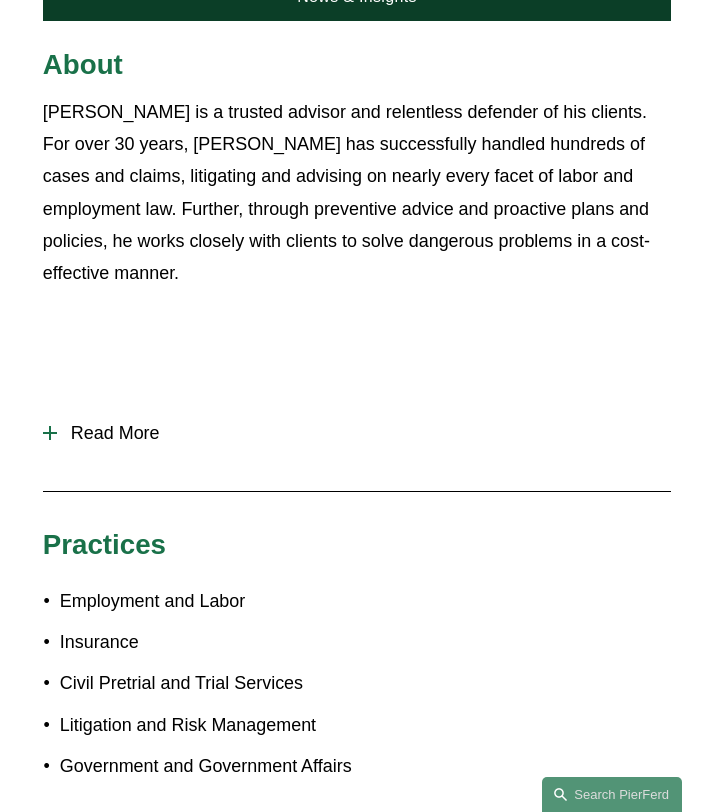 click on "Read More" at bounding box center (364, 433) 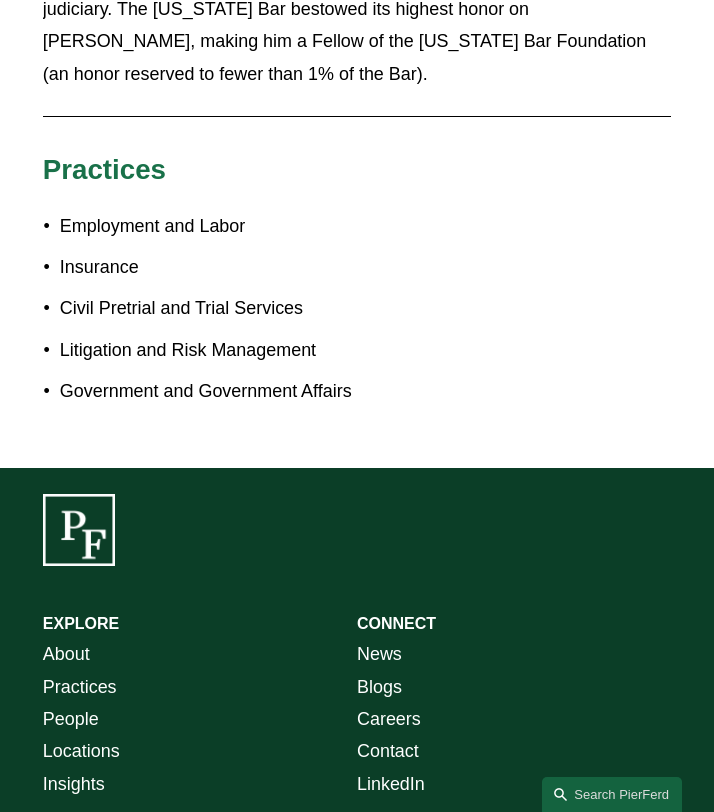 scroll, scrollTop: 3332, scrollLeft: 0, axis: vertical 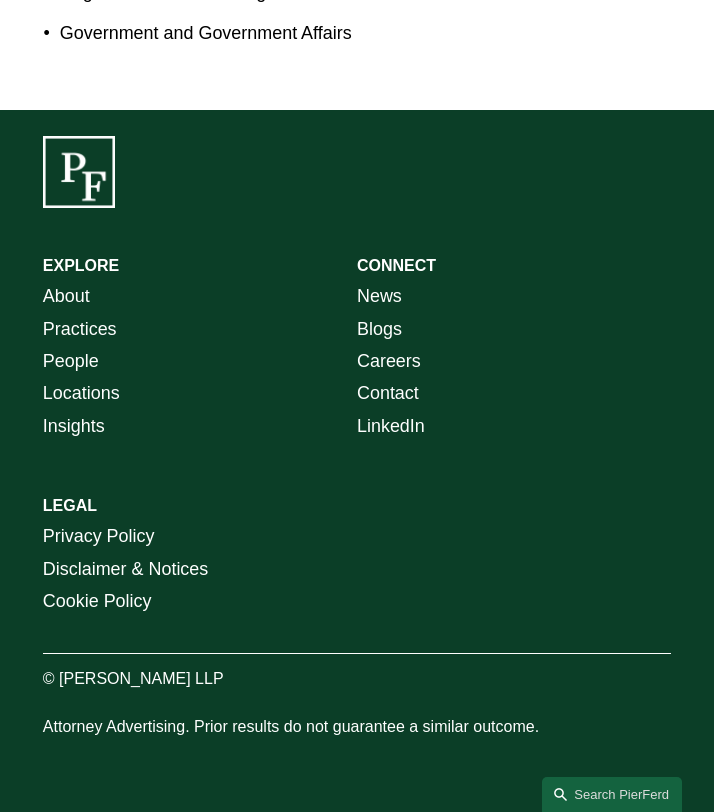 type 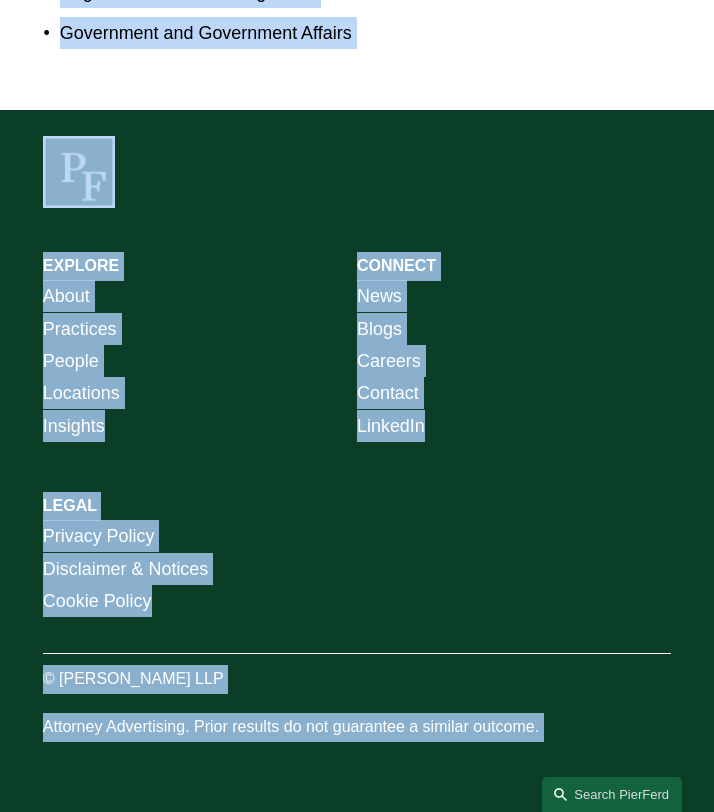 copy on "PierFerd Surpasses 230 Partners Milestone
Skip to Content
About
Practices
People
Locations
News & Insights
News
Insights
Blogs
Careers
Contact
Open Menu
Close Menu
About
Practices
People
Locations
News & Insights
News
Insights
Blogs
Careers
Contact
Open Menu
Close Menu
About
Practices
People
Locations
Folder:
News & Insights
Back
News
Insights
Blogs
Careers
Contact
Scott A. Agthe
Partner | Employment, Labor, and Benefits
scott.agthe@pierferd.com +1.512.905.2593  cell +1.512.737.2038  office Austin vCard
Ab..." 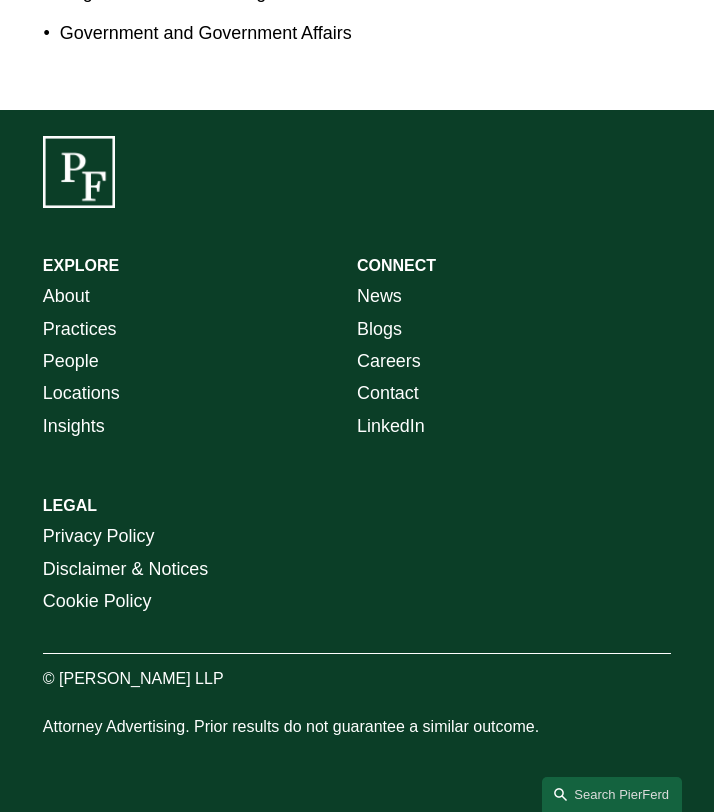 click on "EXPLORE
CONNECT
About Practices People Locations Insights
News Blogs Careers Contact LinkedIn
LEGAL
Privacy Policy Disclaimer & Notices Cookie Policy
© Pierson Ferdinand LLP
Attorney Advertising. Prior results do not guarantee a similar outcome." at bounding box center (357, 460) 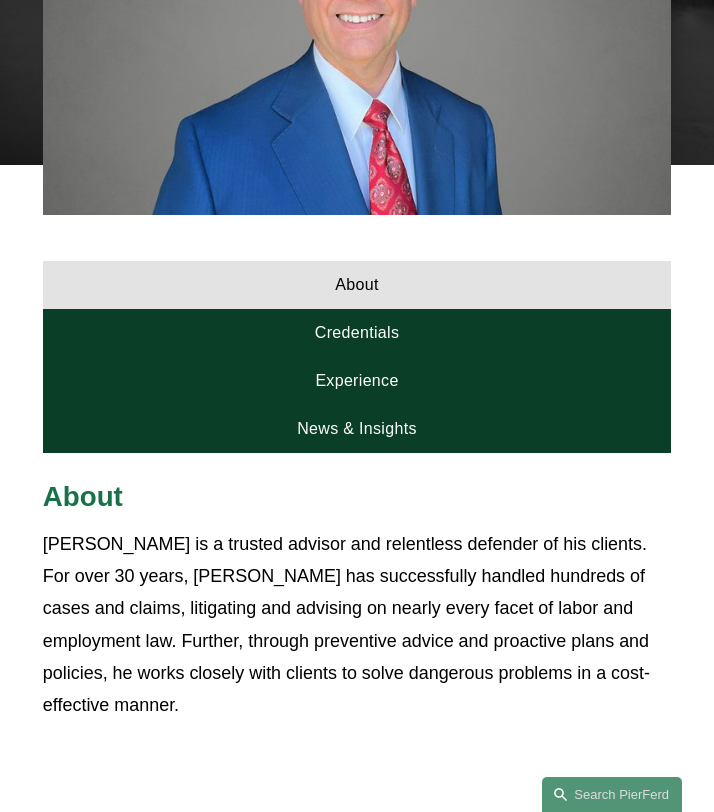 scroll, scrollTop: 655, scrollLeft: 0, axis: vertical 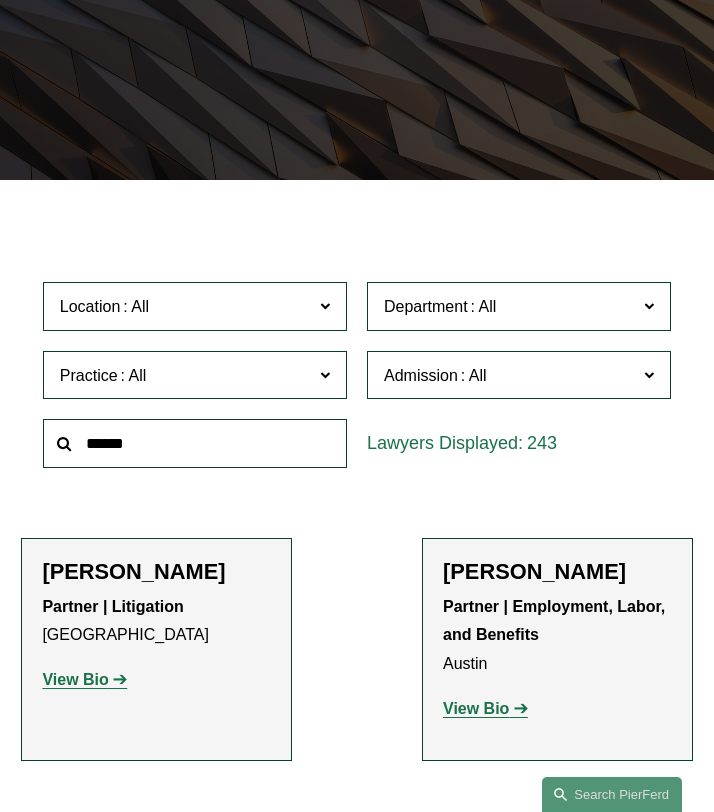 click on "Location" 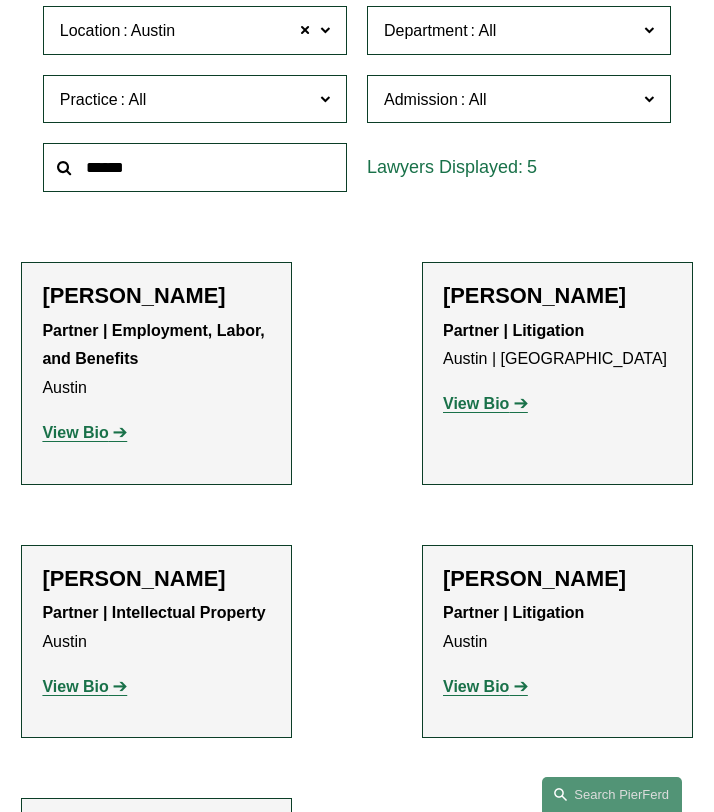 scroll, scrollTop: 610, scrollLeft: 0, axis: vertical 